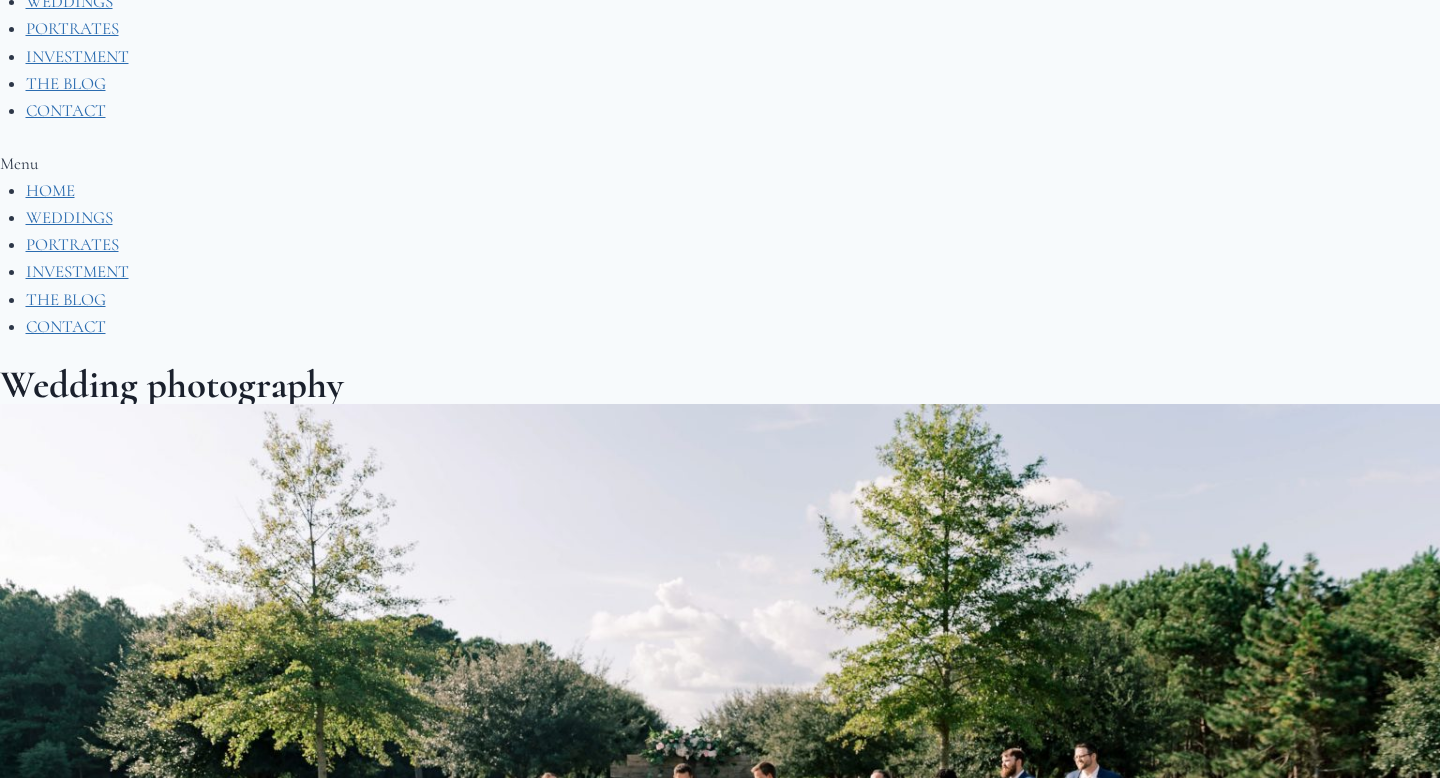 scroll, scrollTop: 136, scrollLeft: 0, axis: vertical 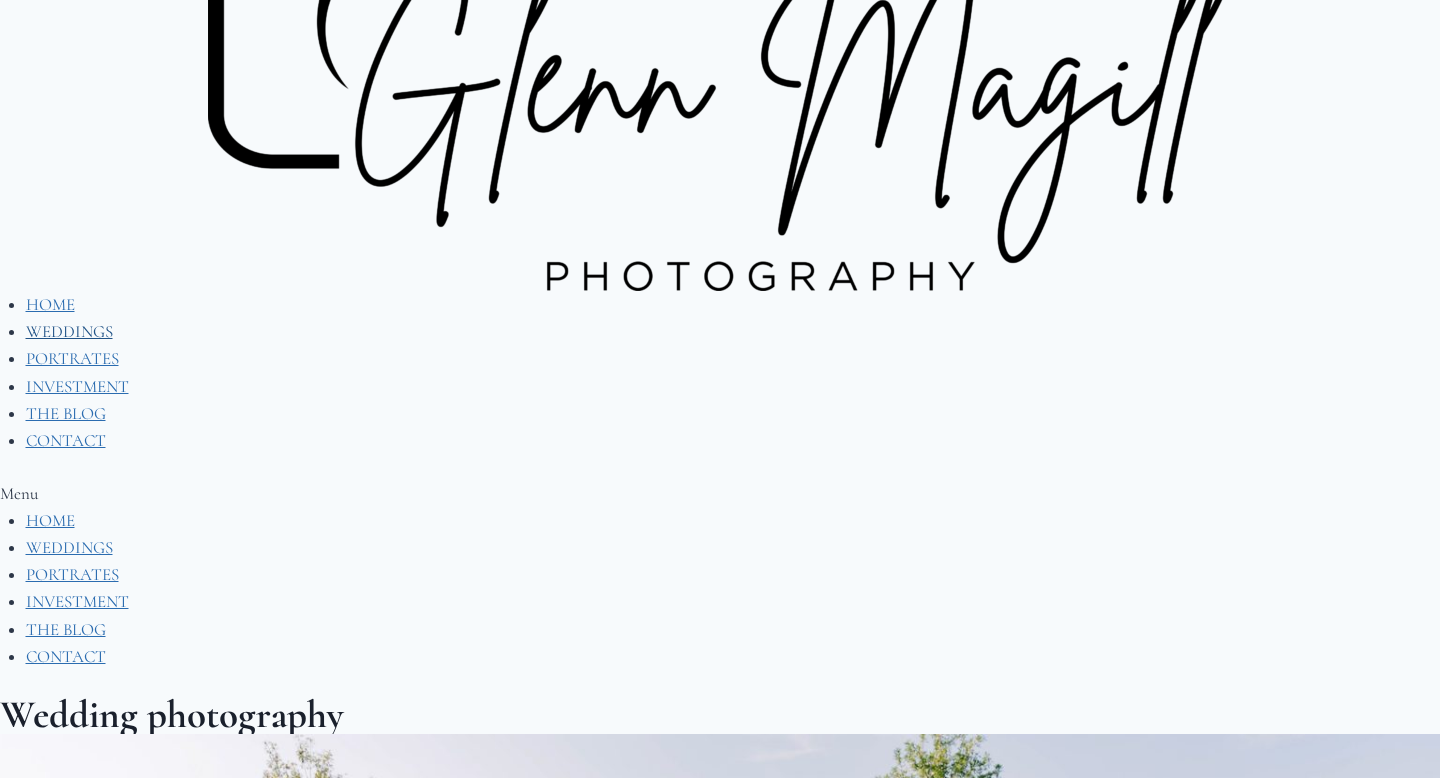 click on "WEDDINGS" 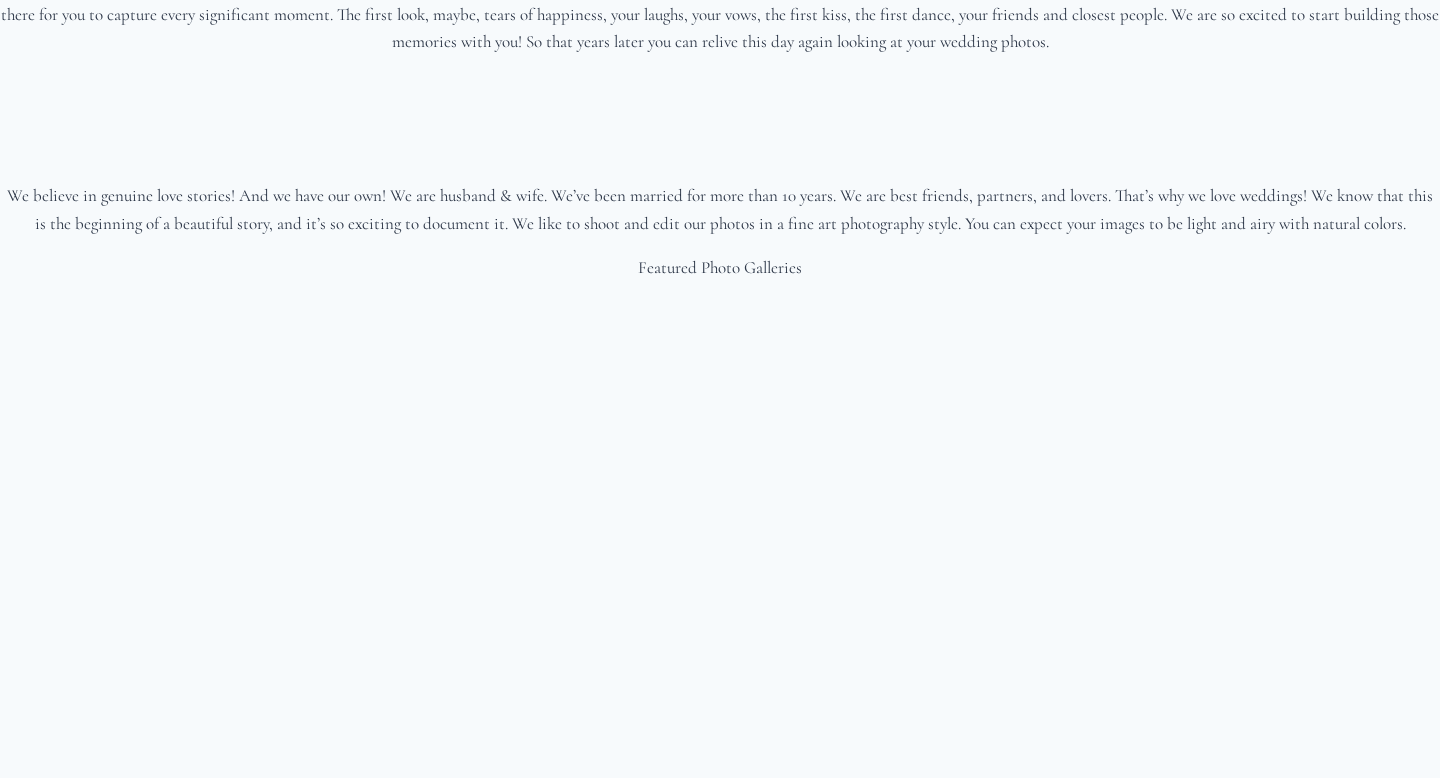 scroll, scrollTop: 2730, scrollLeft: 0, axis: vertical 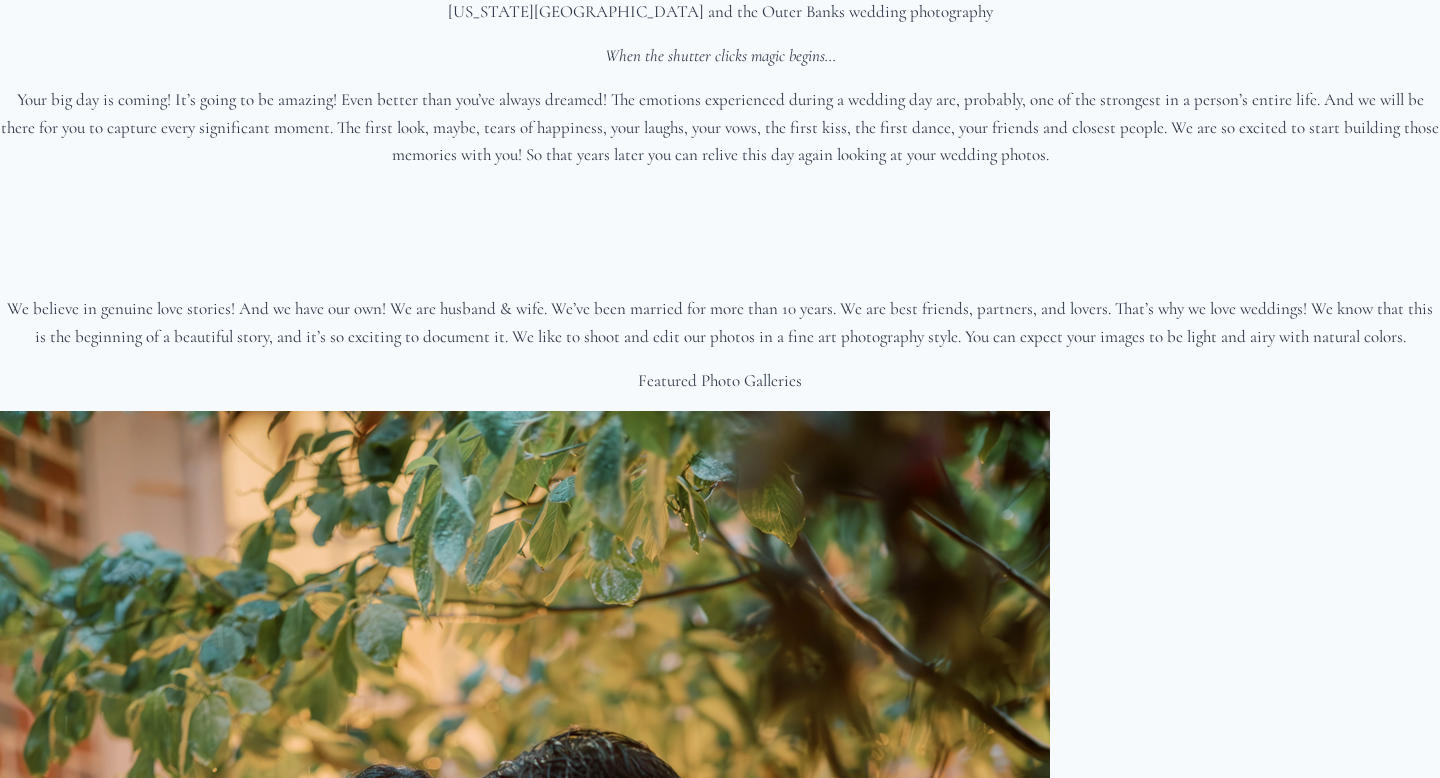 click at bounding box center [0, 185] 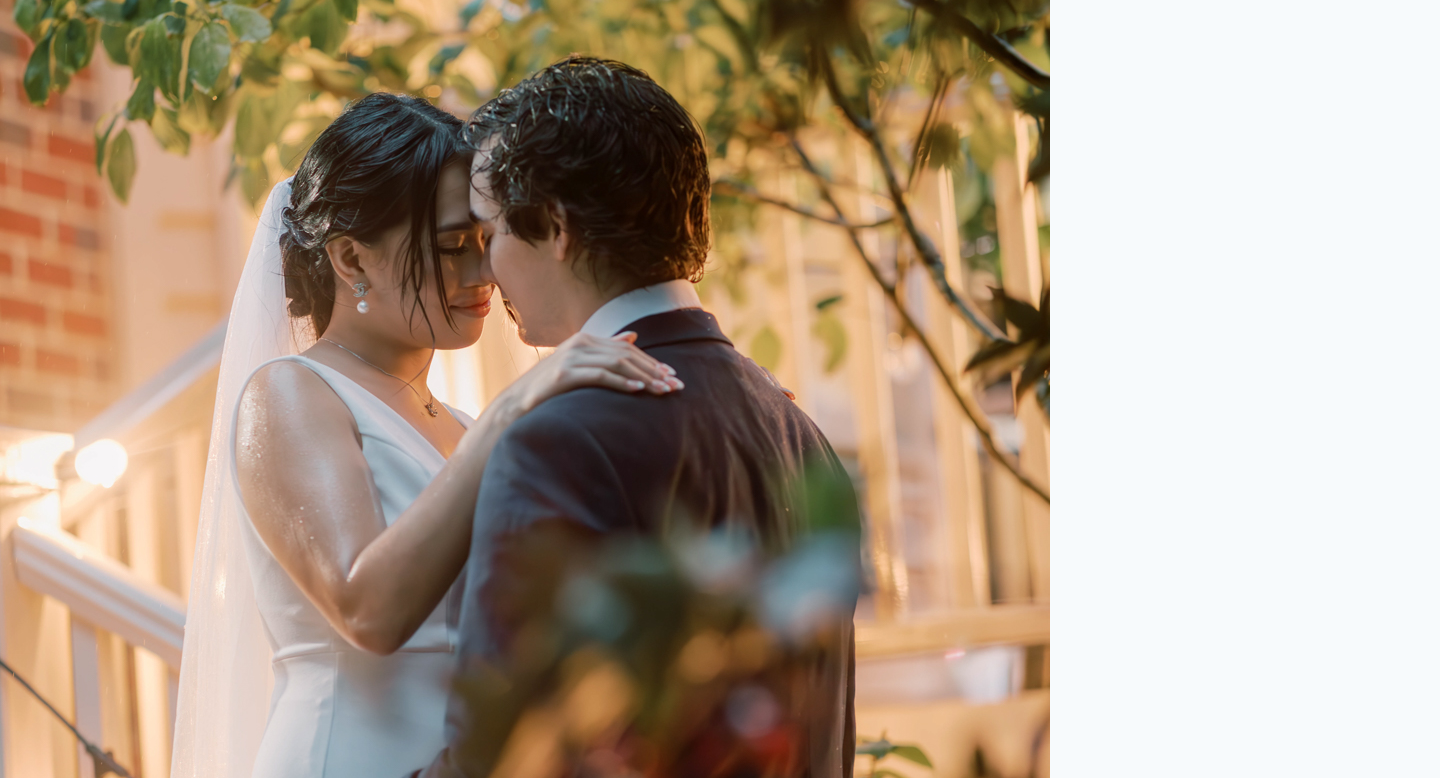 scroll, scrollTop: 3481, scrollLeft: 0, axis: vertical 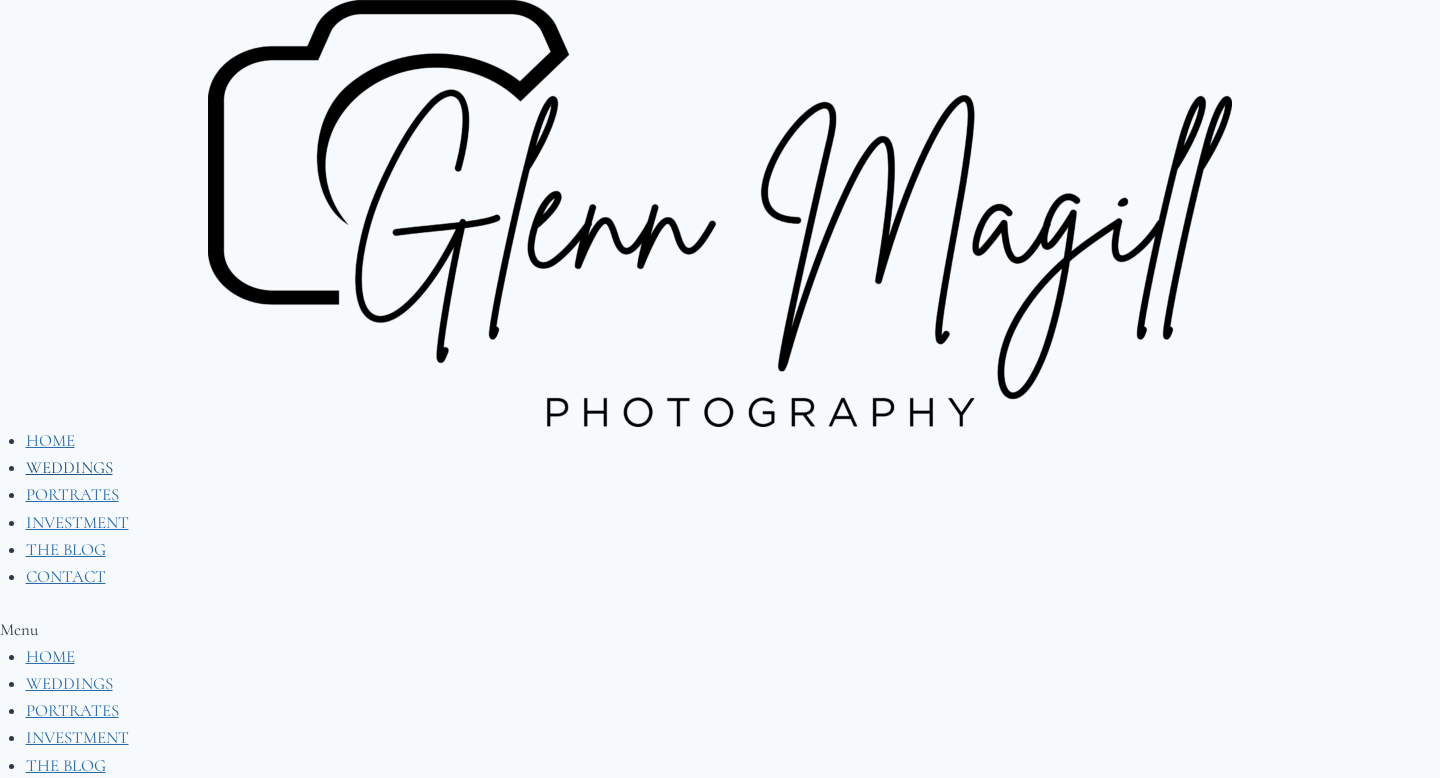 click on "WEDDINGS" 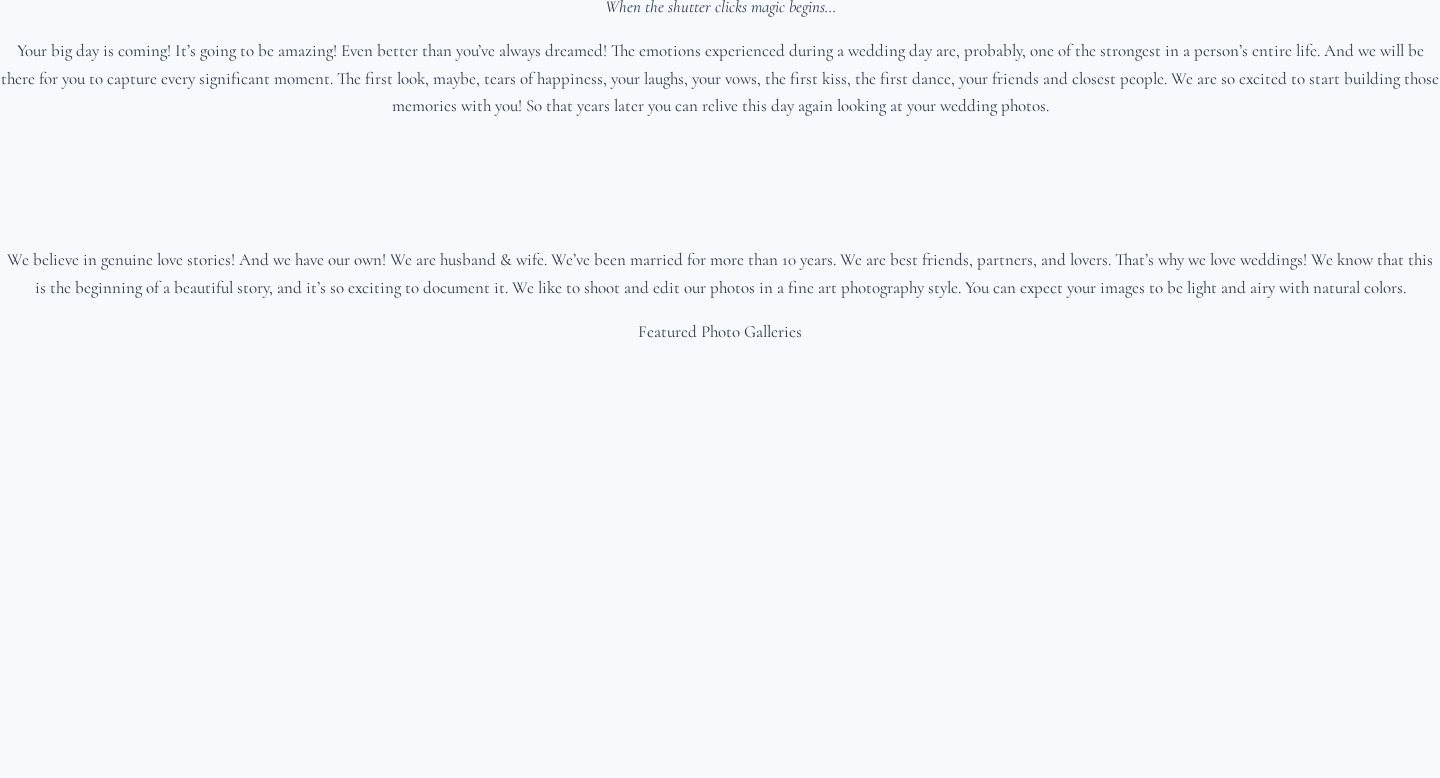 scroll, scrollTop: 2689, scrollLeft: 0, axis: vertical 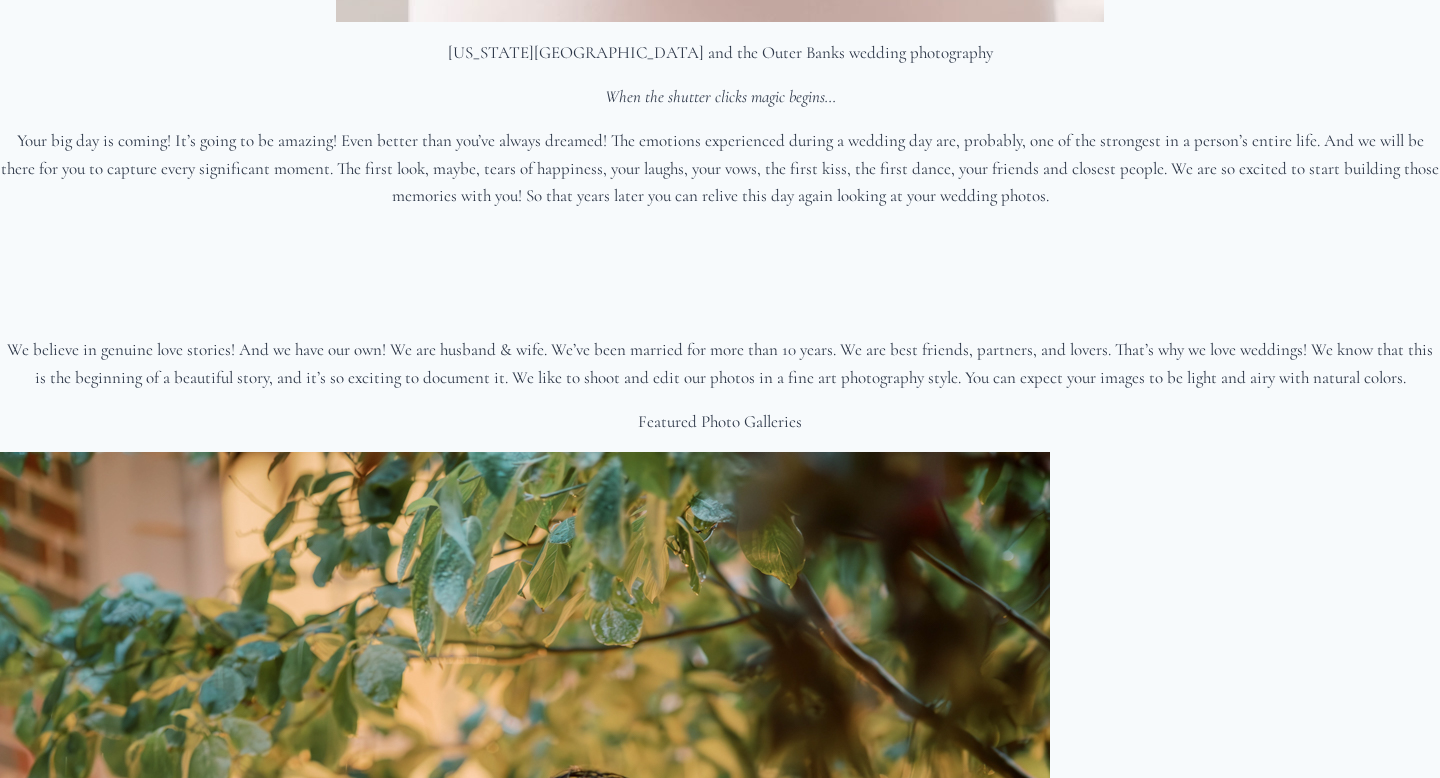 click at bounding box center (0, 243) 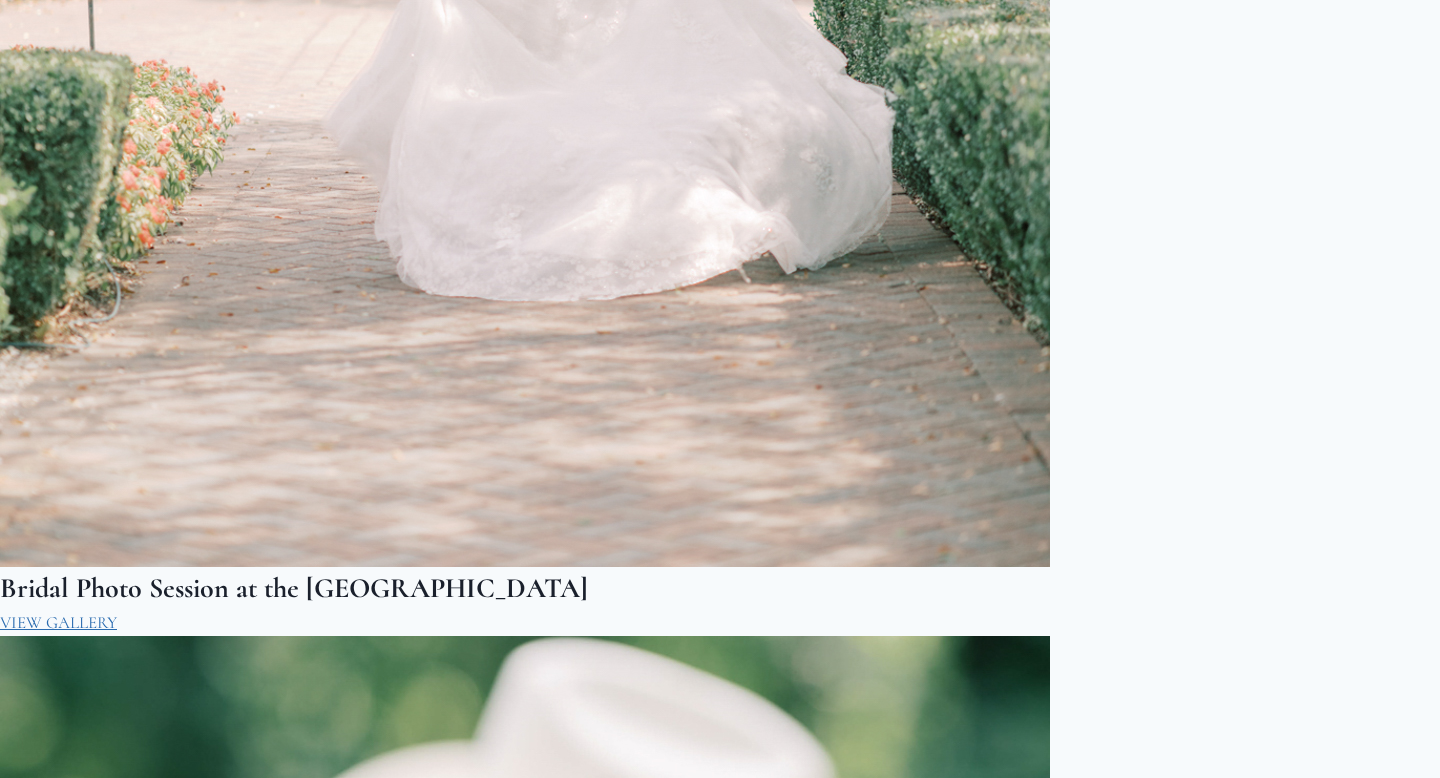 scroll, scrollTop: 5077, scrollLeft: 0, axis: vertical 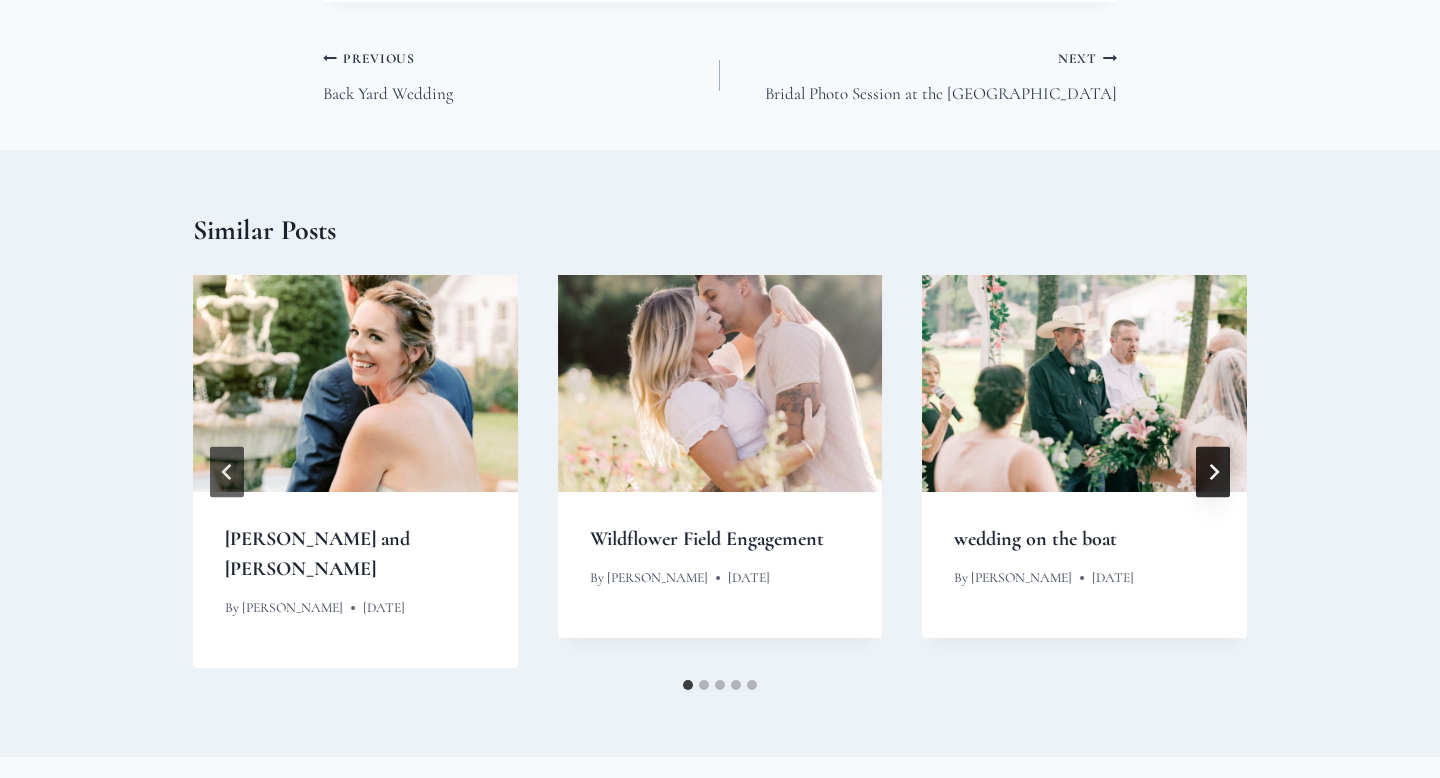 click at bounding box center (1213, 471) 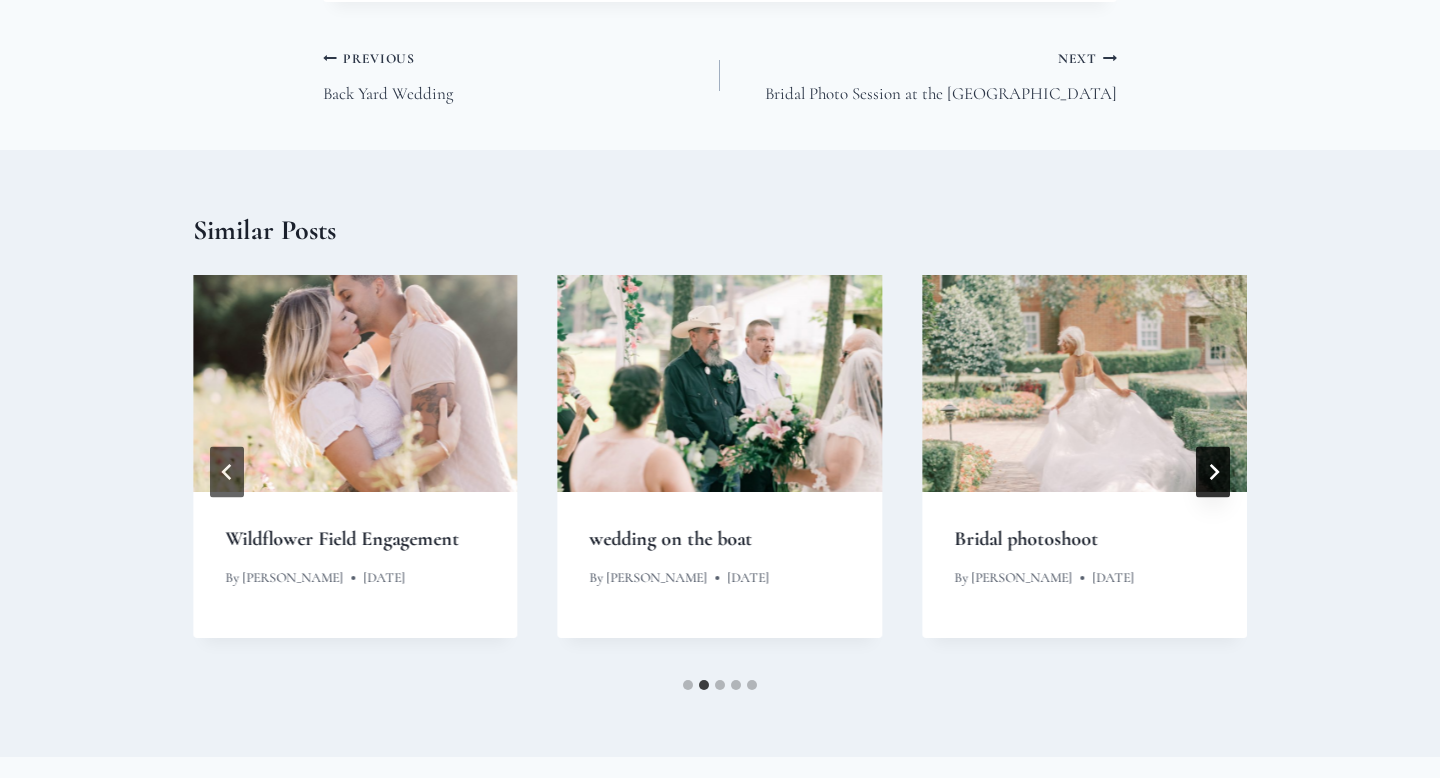 click at bounding box center (1213, 471) 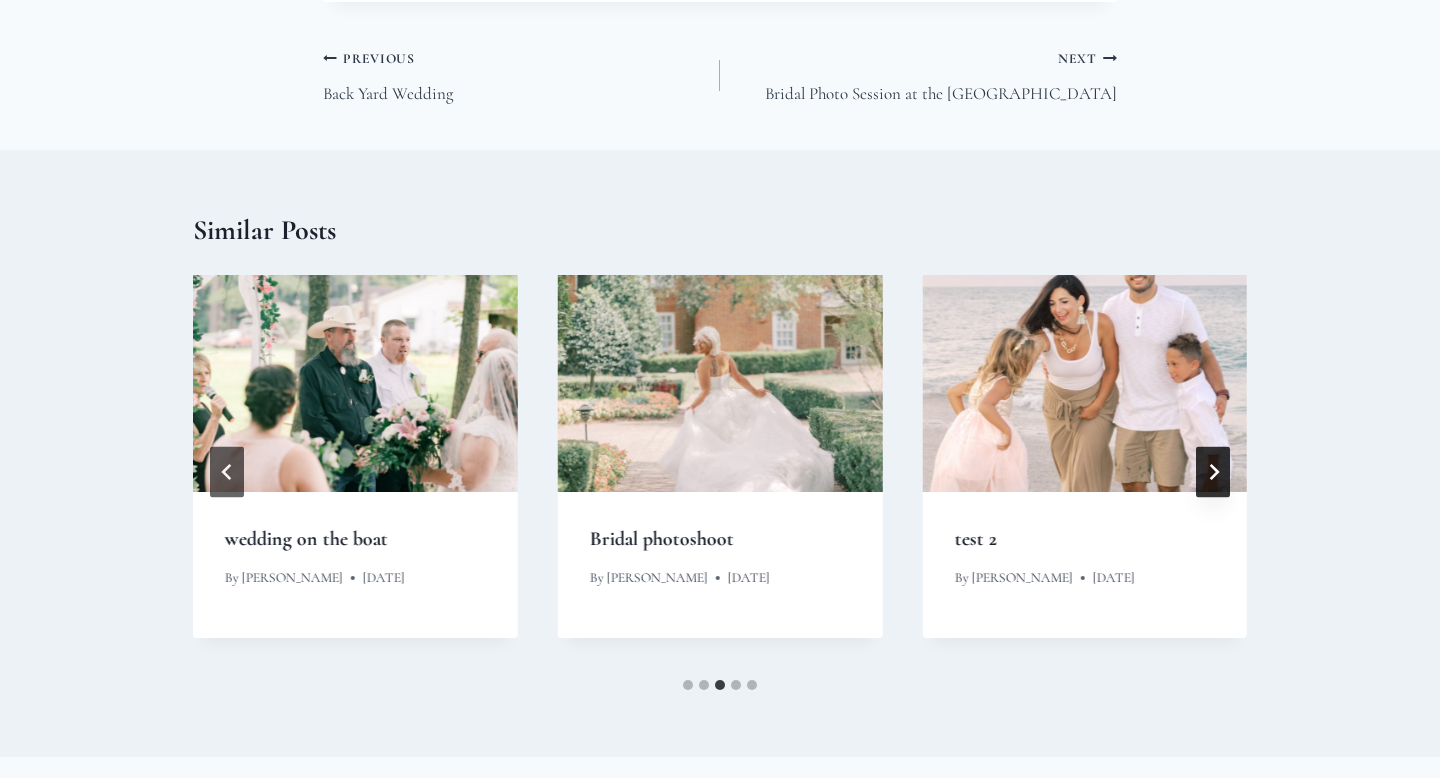 click at bounding box center (1213, 471) 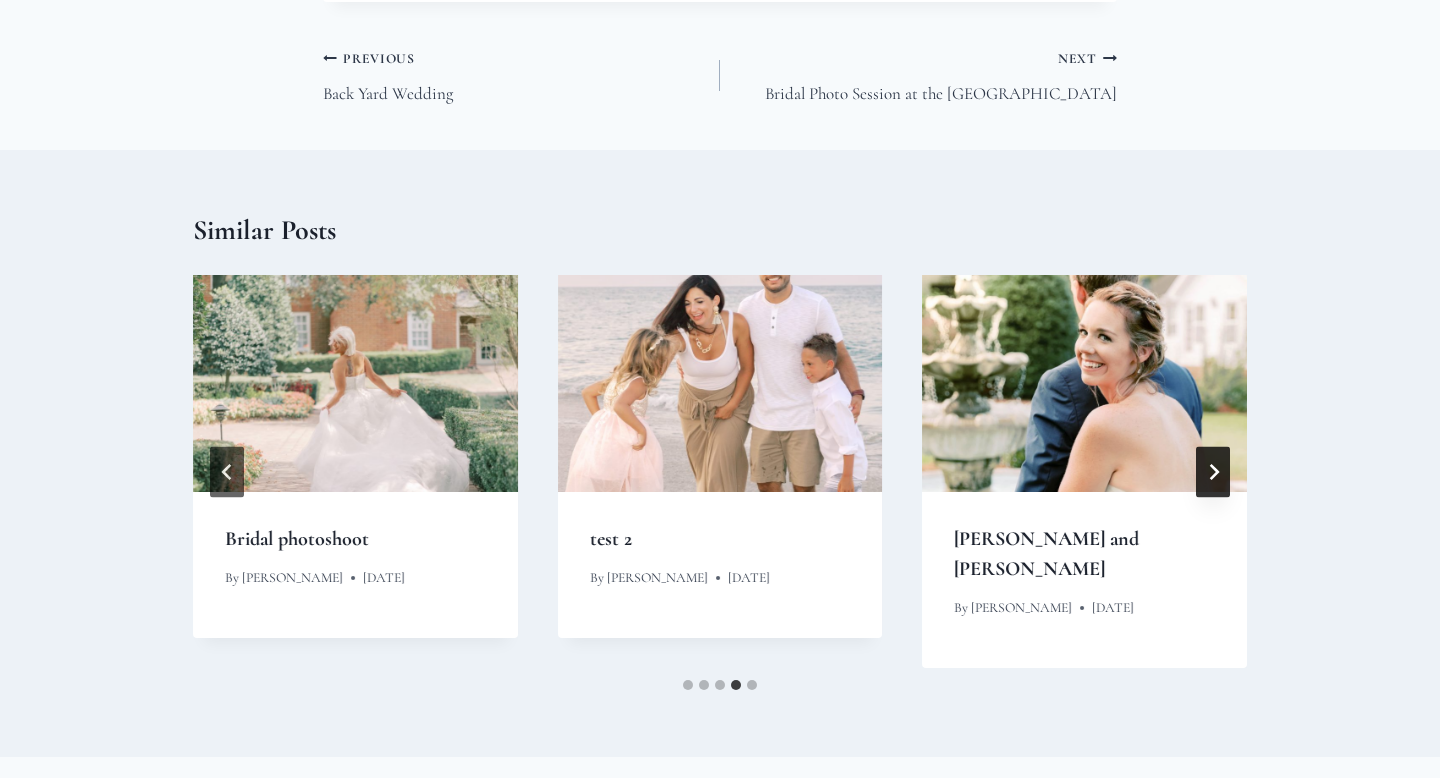 click at bounding box center [1213, 471] 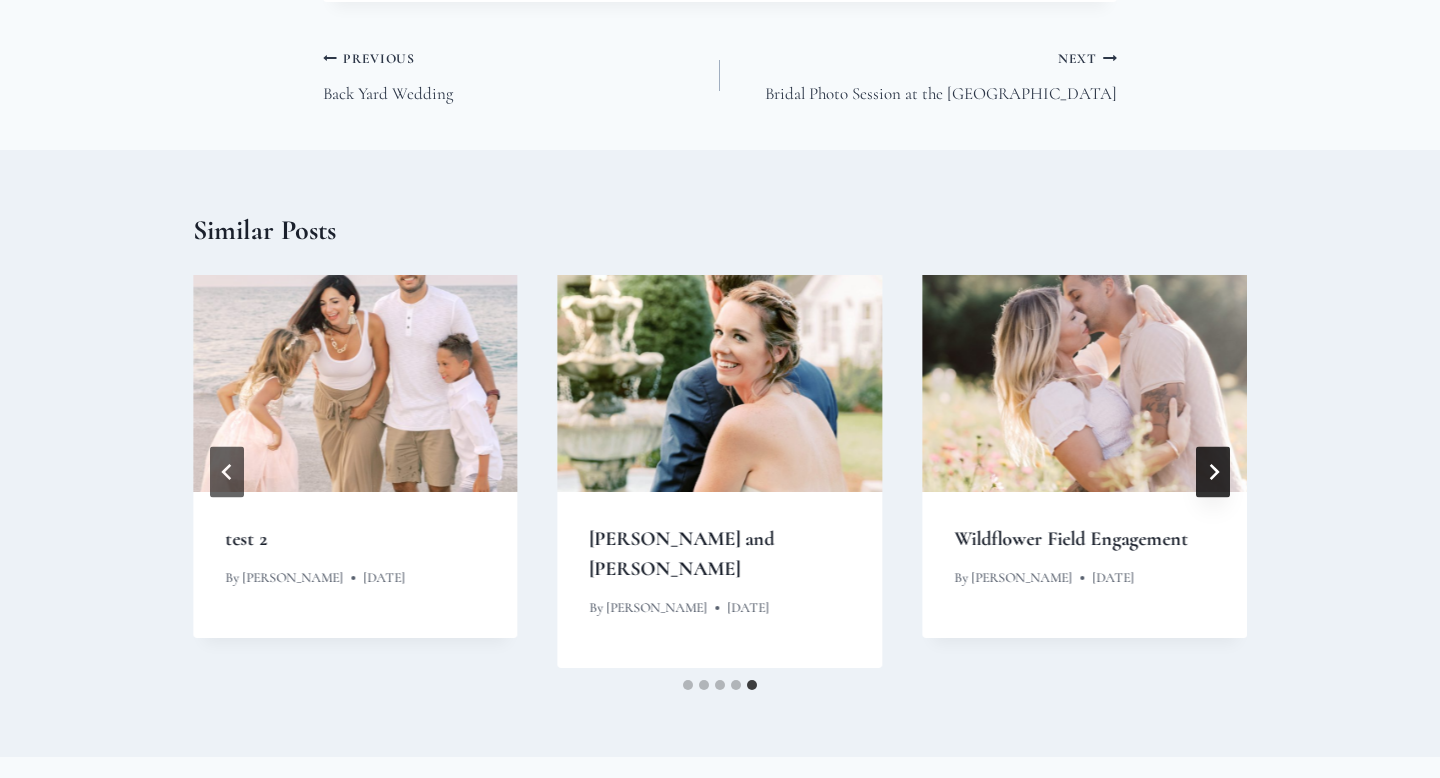click at bounding box center (1213, 471) 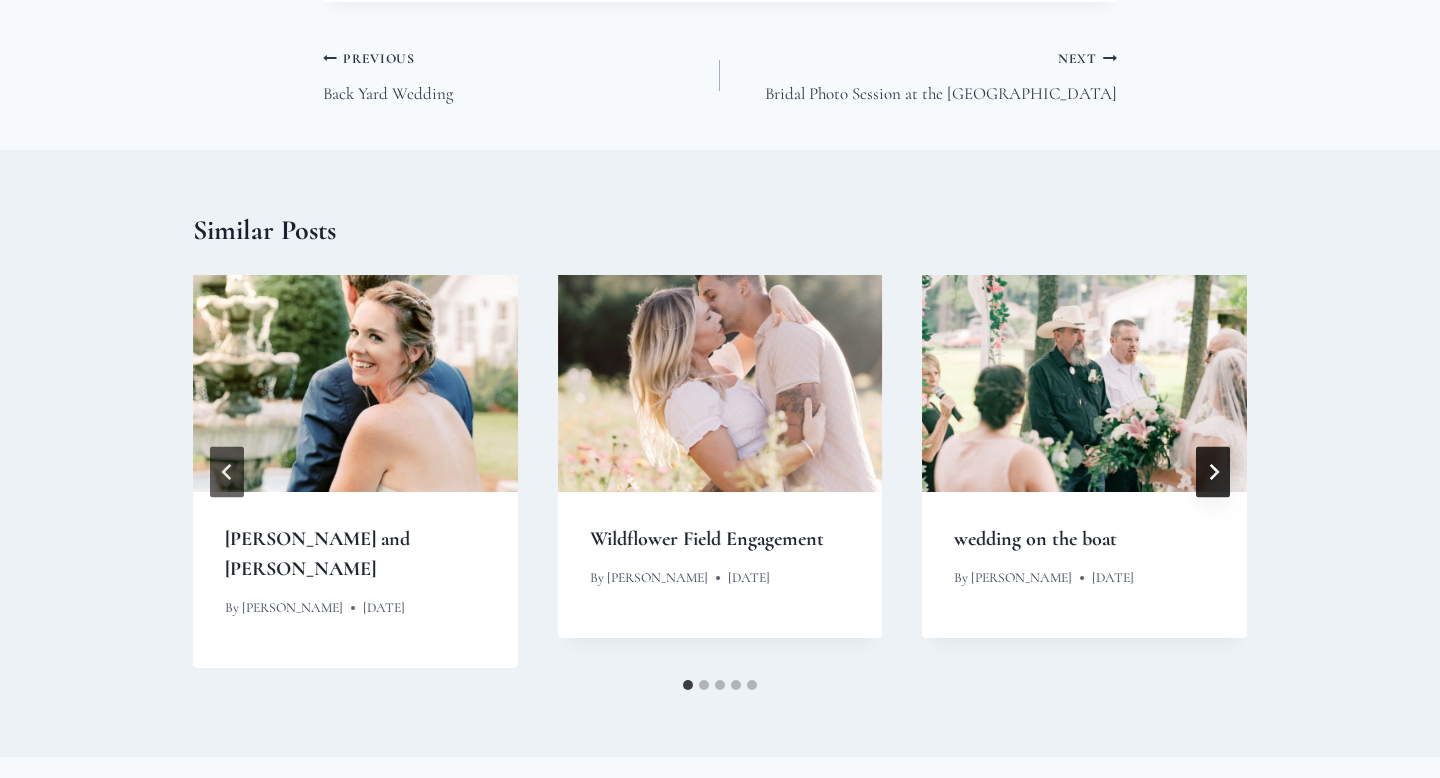 click at bounding box center (1213, 471) 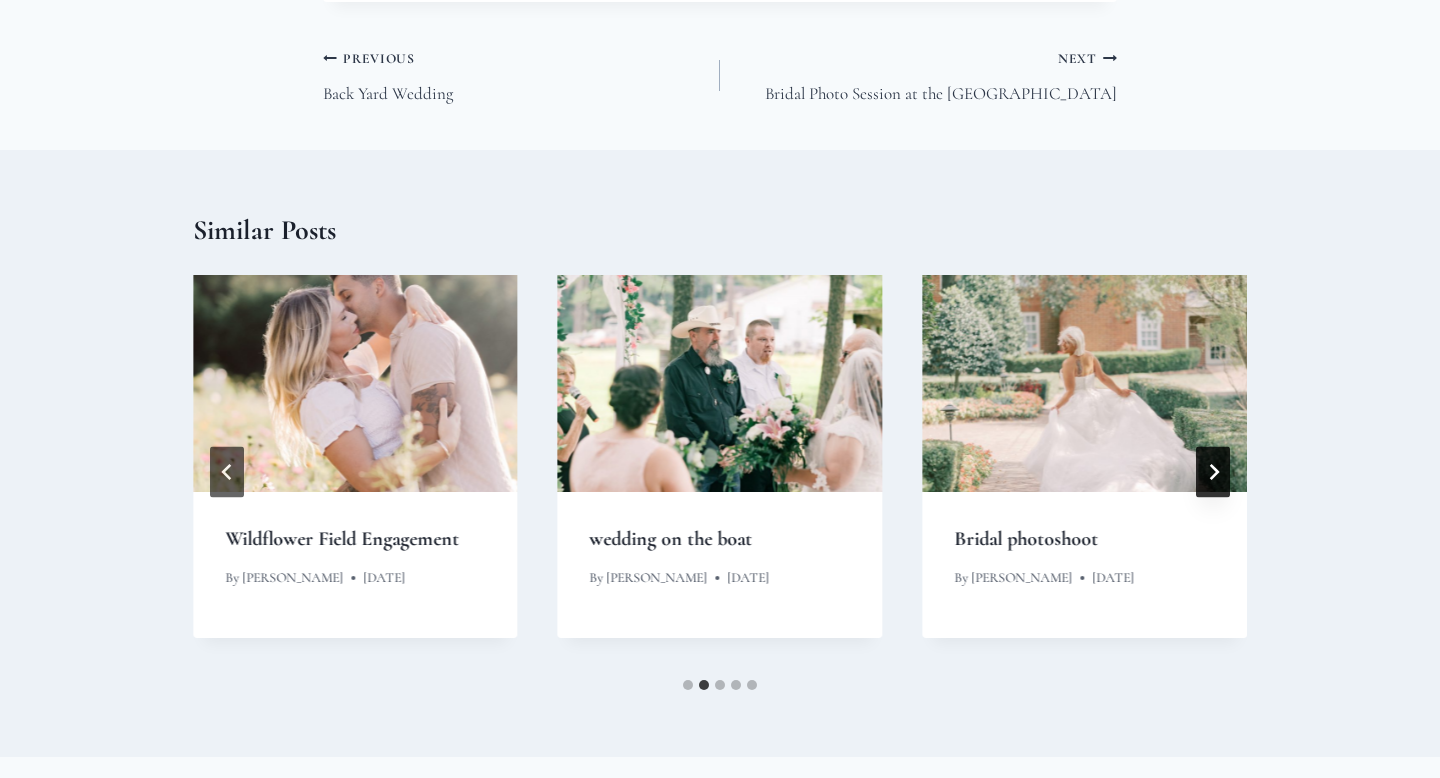 click at bounding box center [1213, 471] 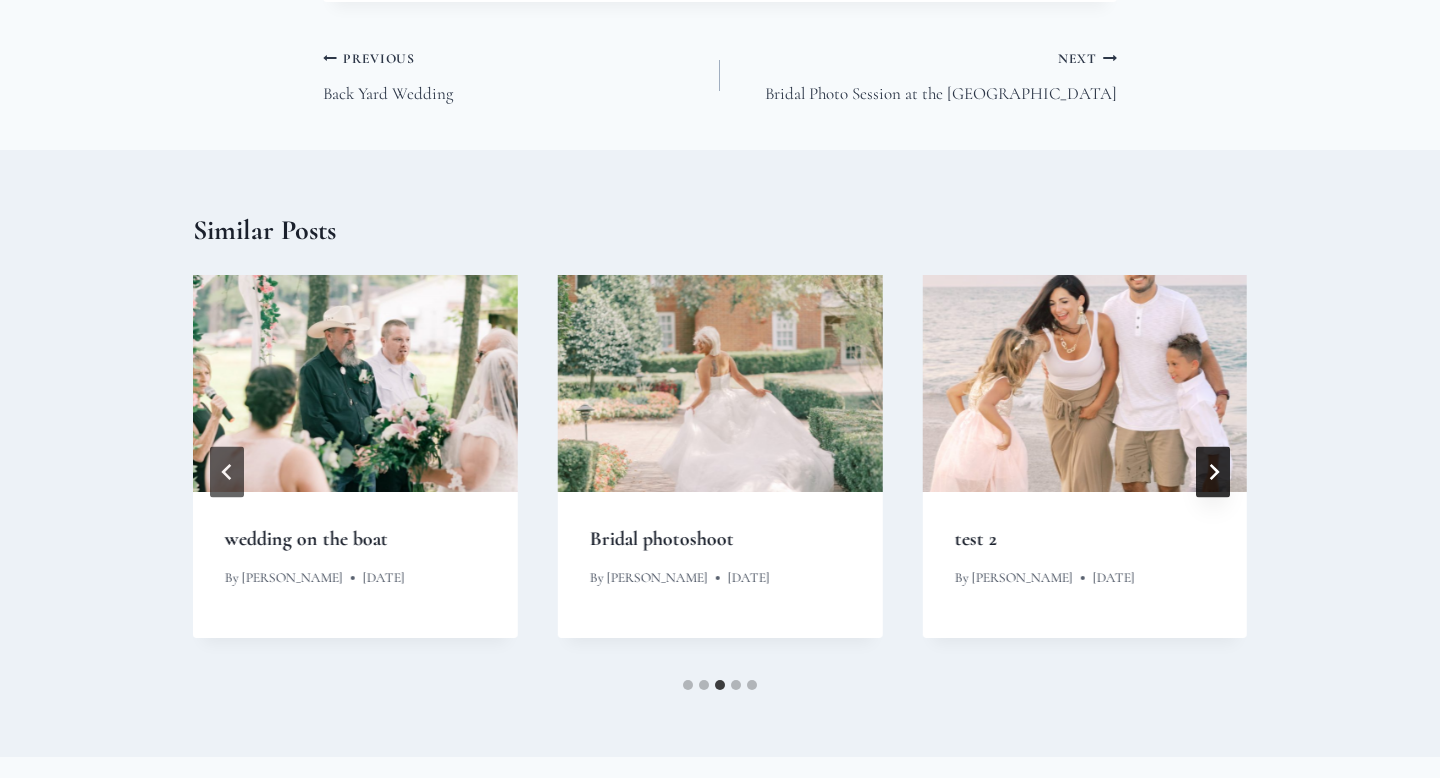 click at bounding box center [1213, 471] 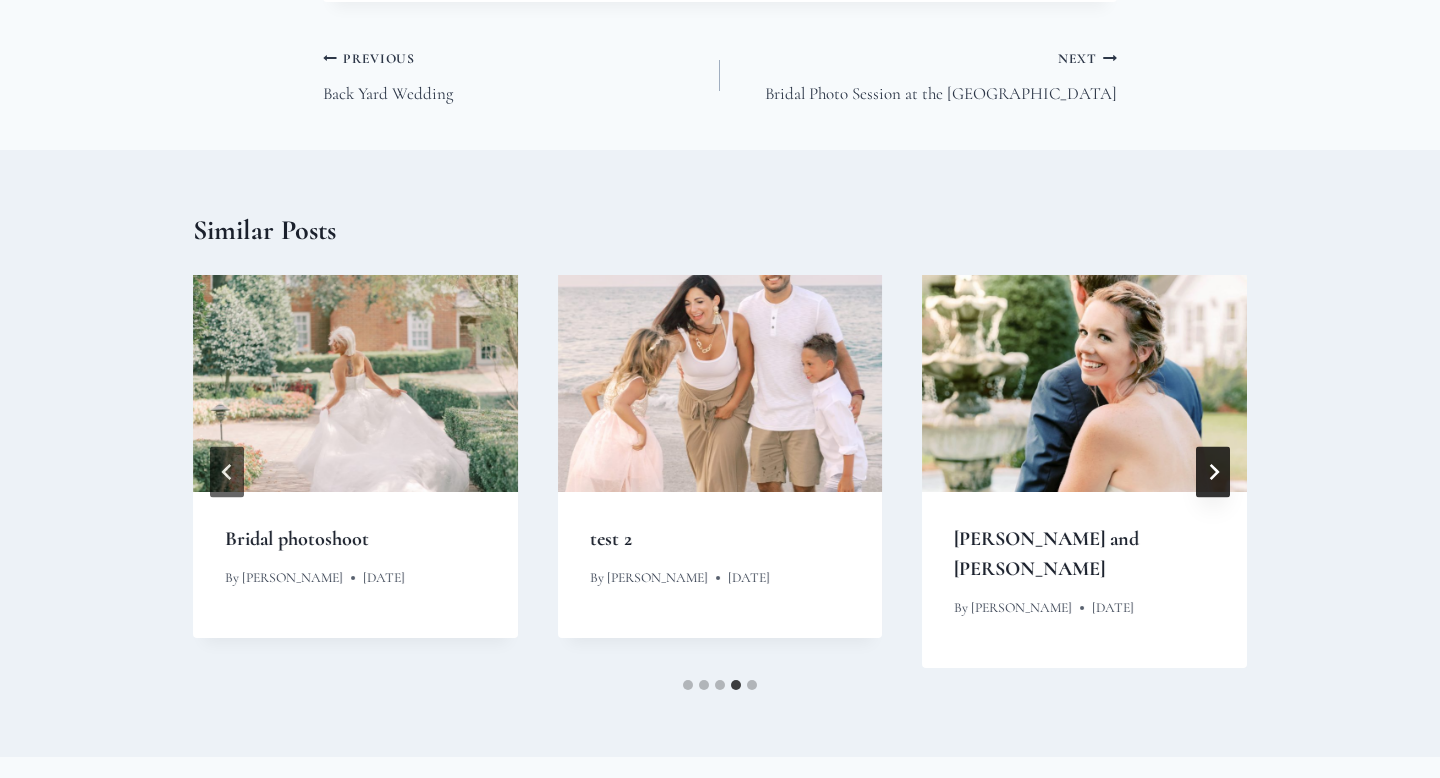 click at bounding box center [1213, 471] 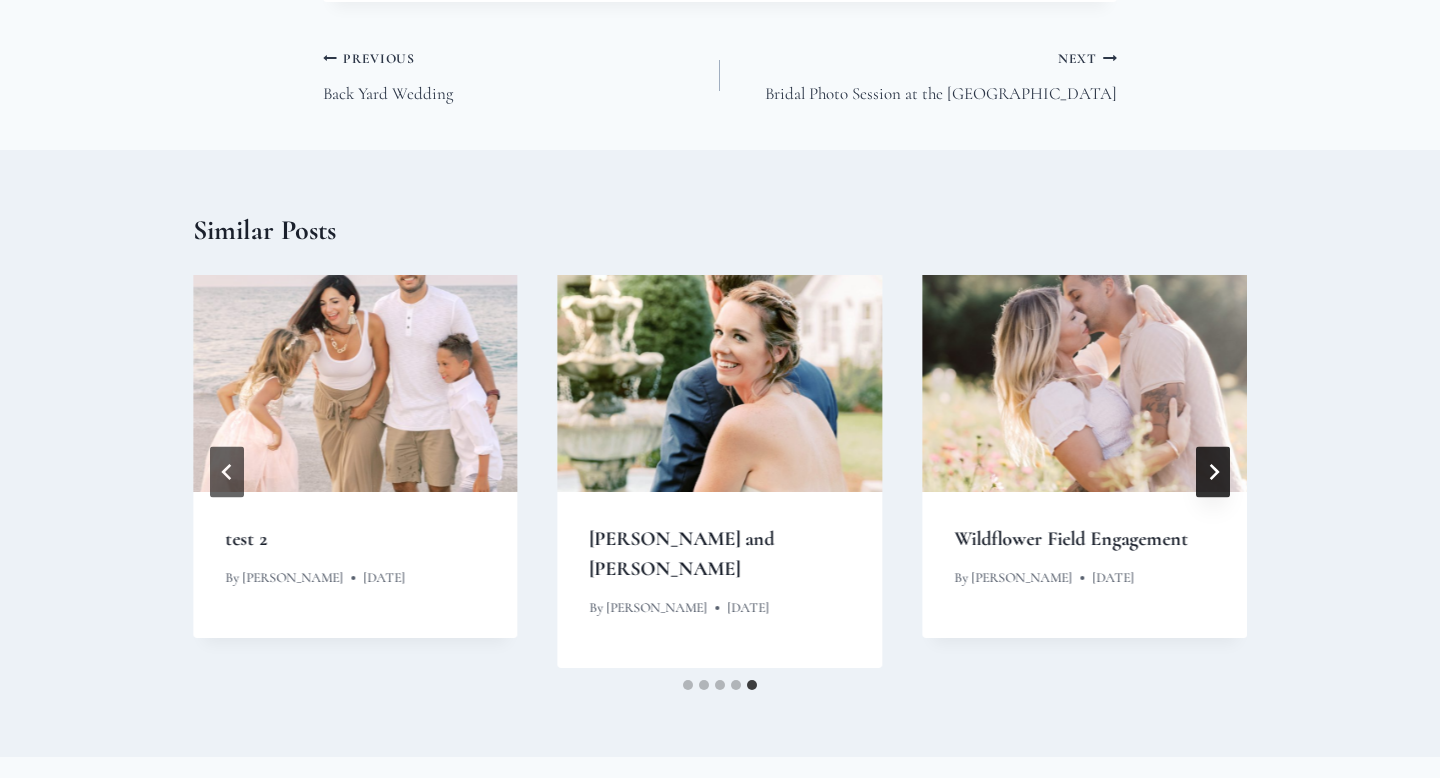 click at bounding box center [1213, 471] 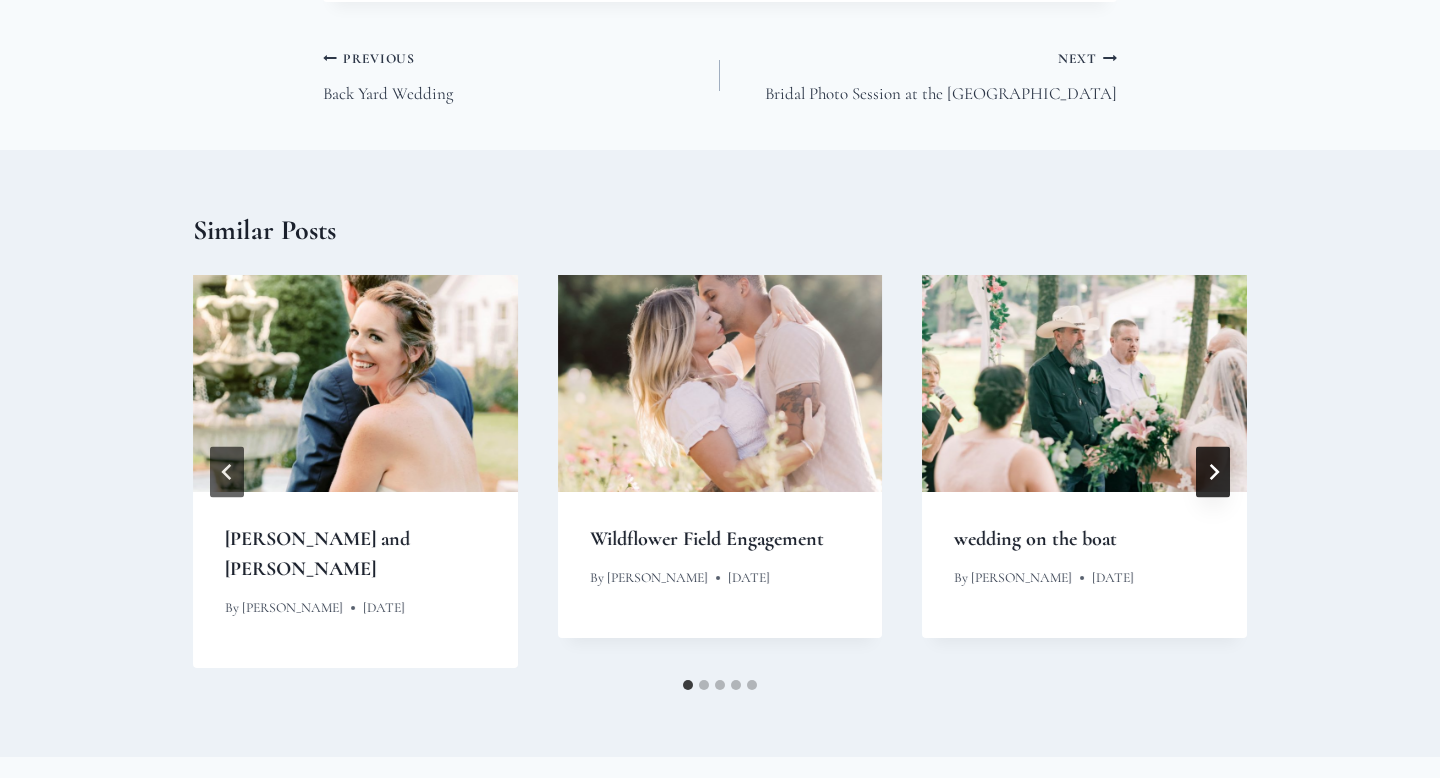 click at bounding box center [1213, 471] 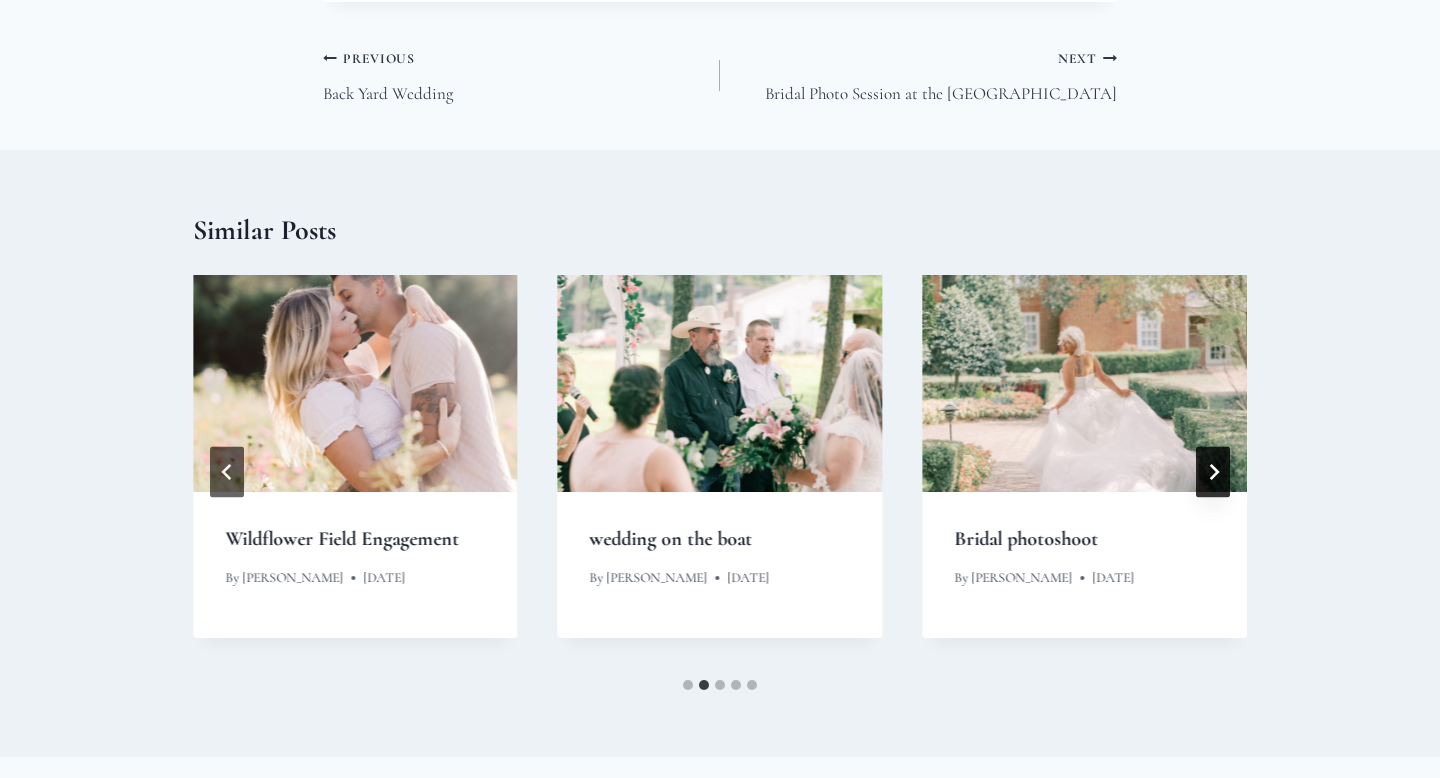 click at bounding box center (1213, 471) 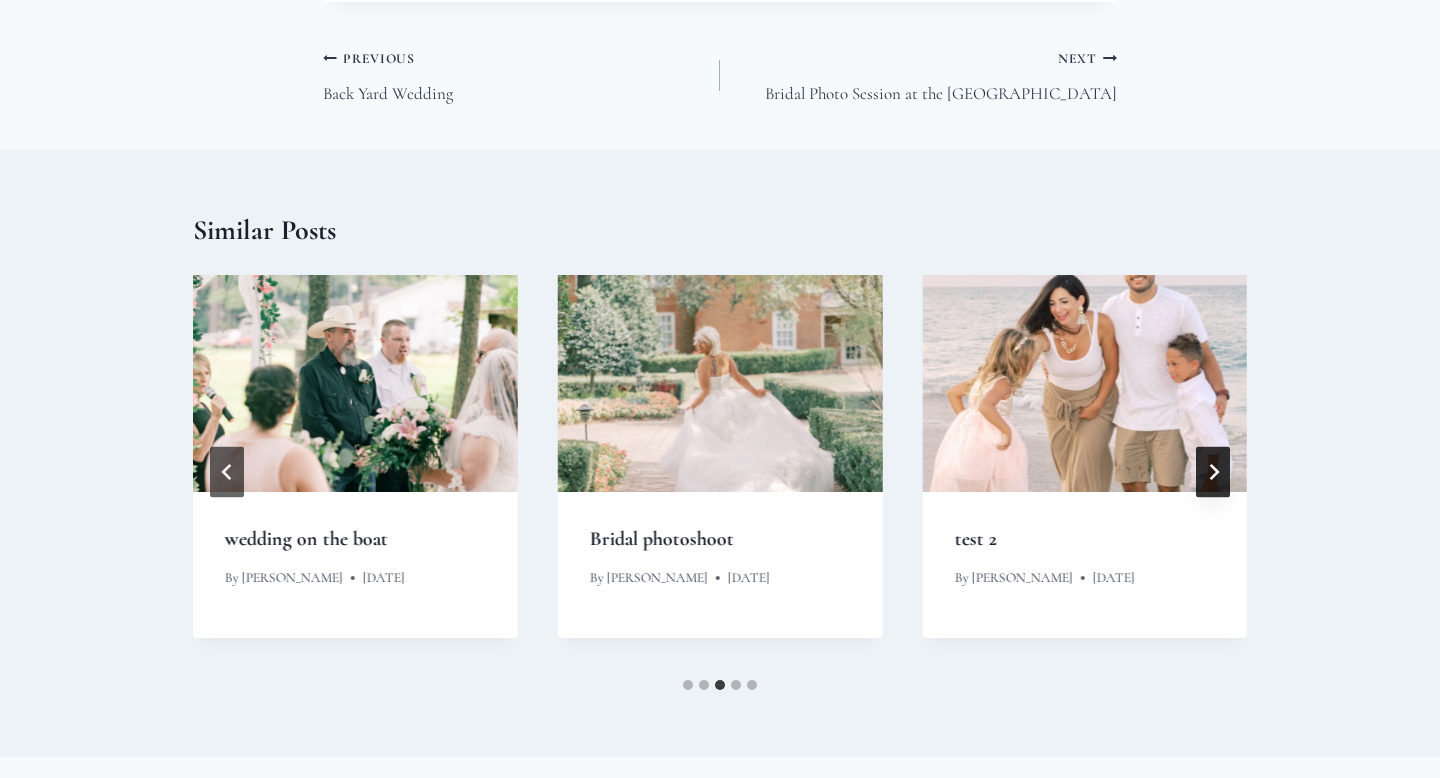 click at bounding box center [1213, 471] 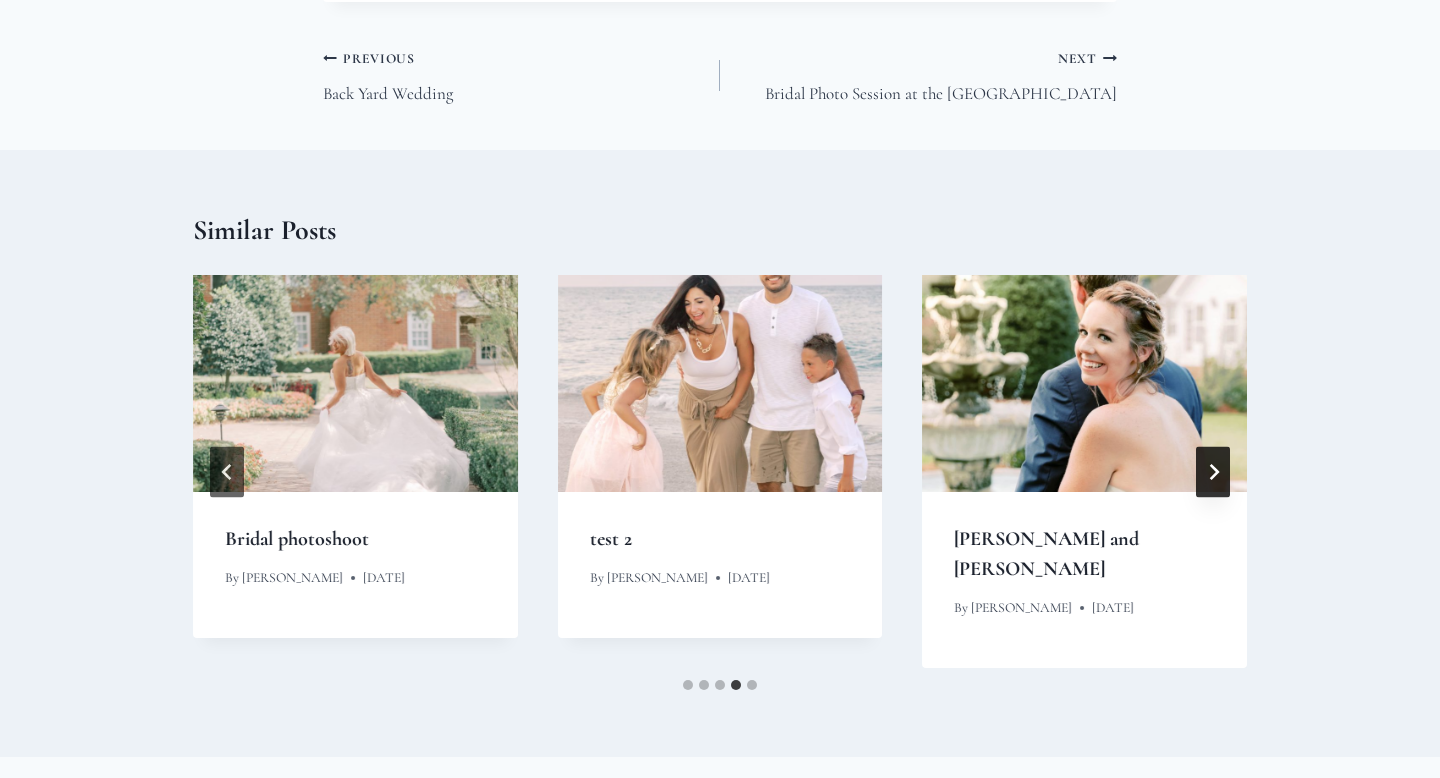 click at bounding box center [1213, 471] 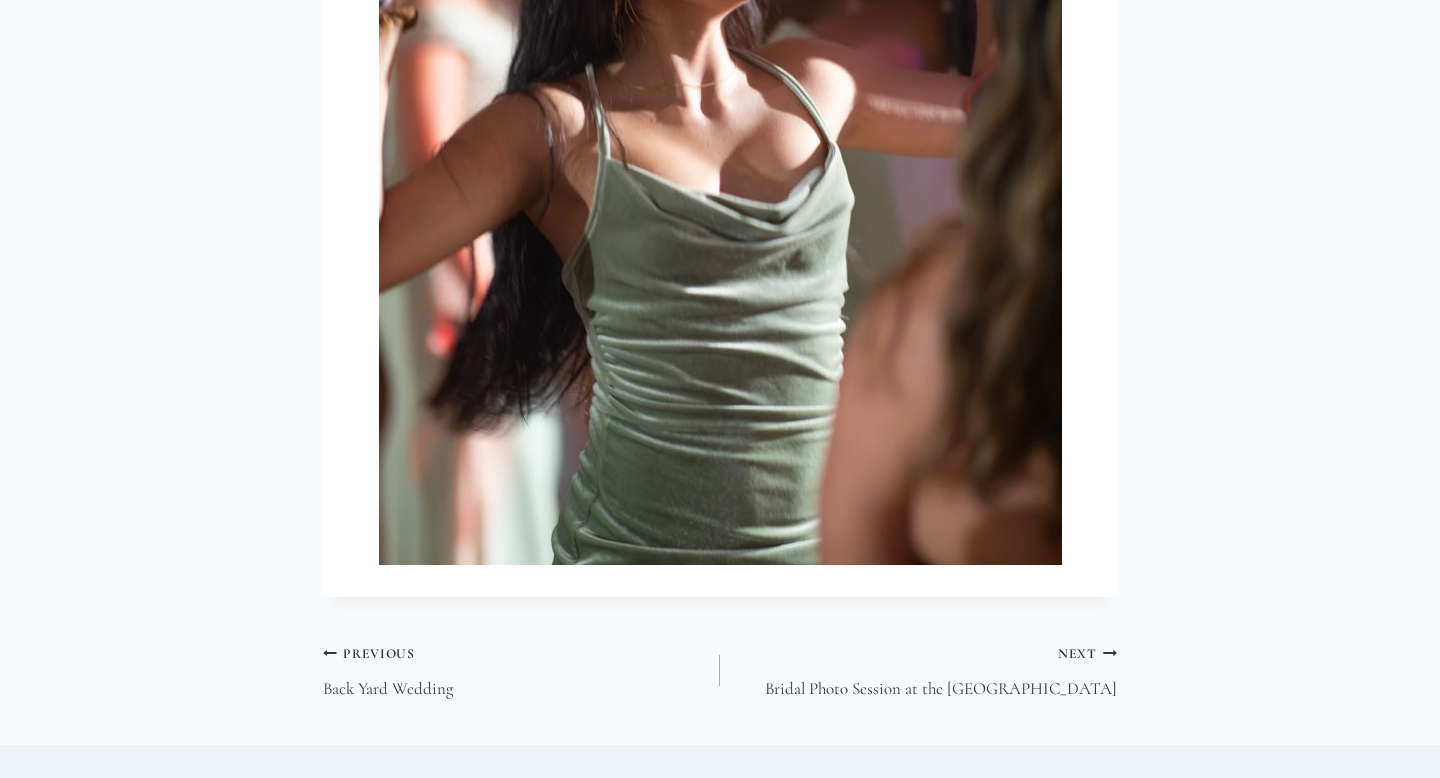 scroll, scrollTop: 22529, scrollLeft: 0, axis: vertical 